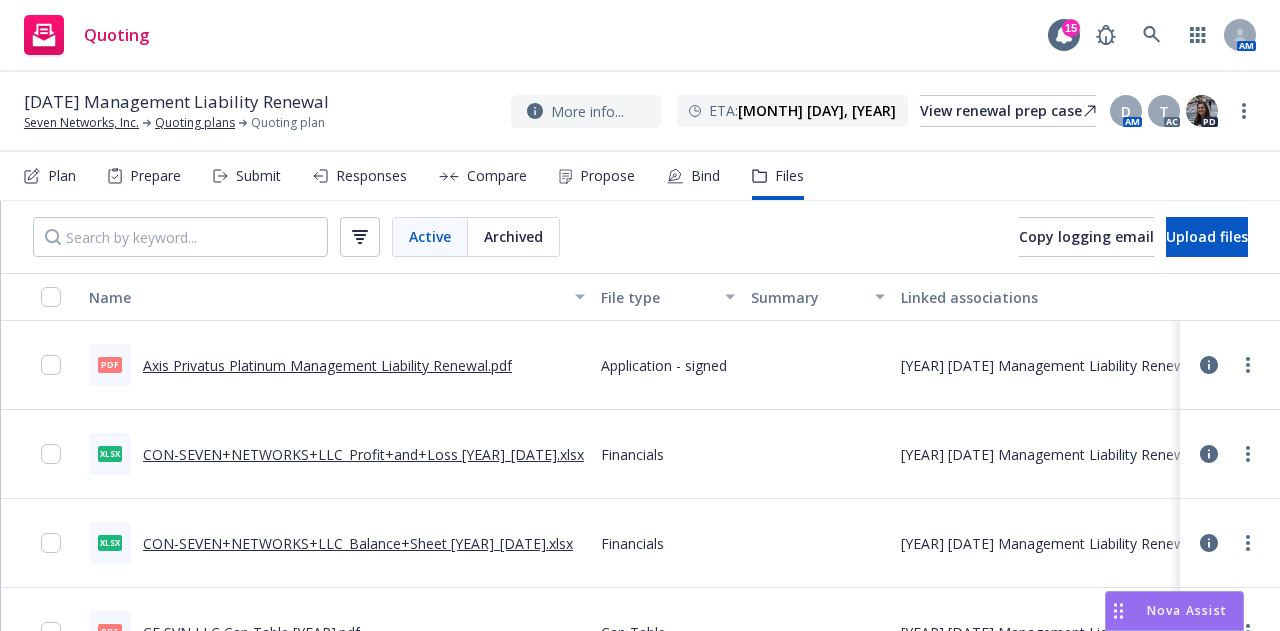 scroll, scrollTop: 0, scrollLeft: 0, axis: both 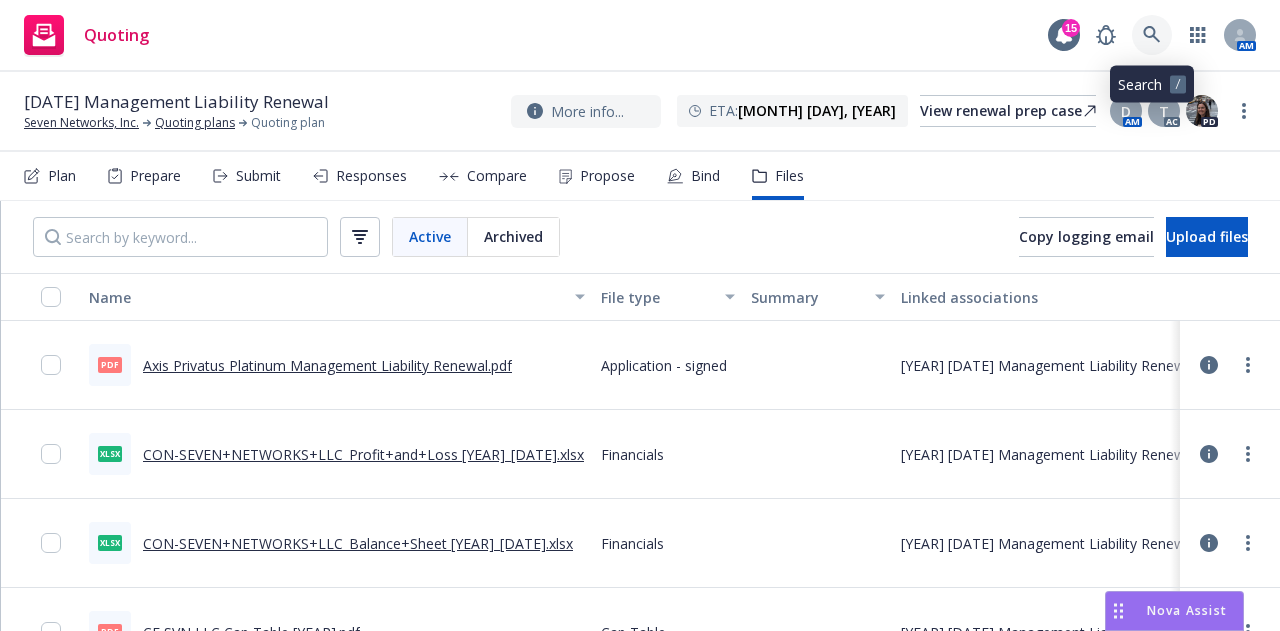 click 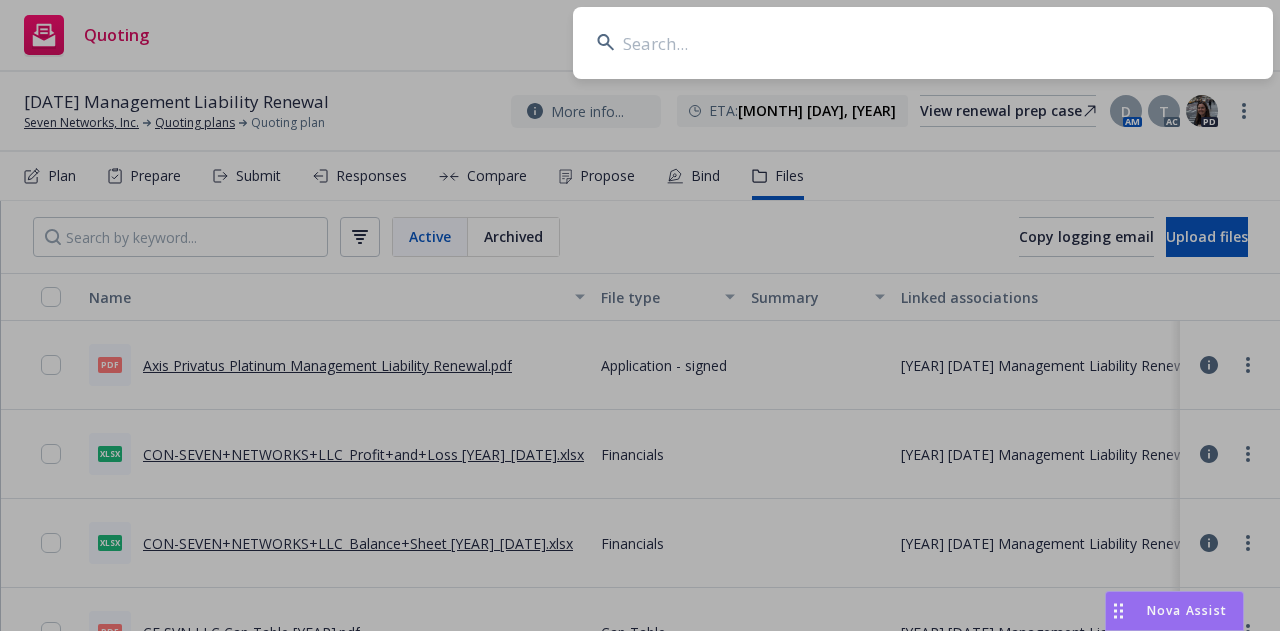 click at bounding box center (923, 43) 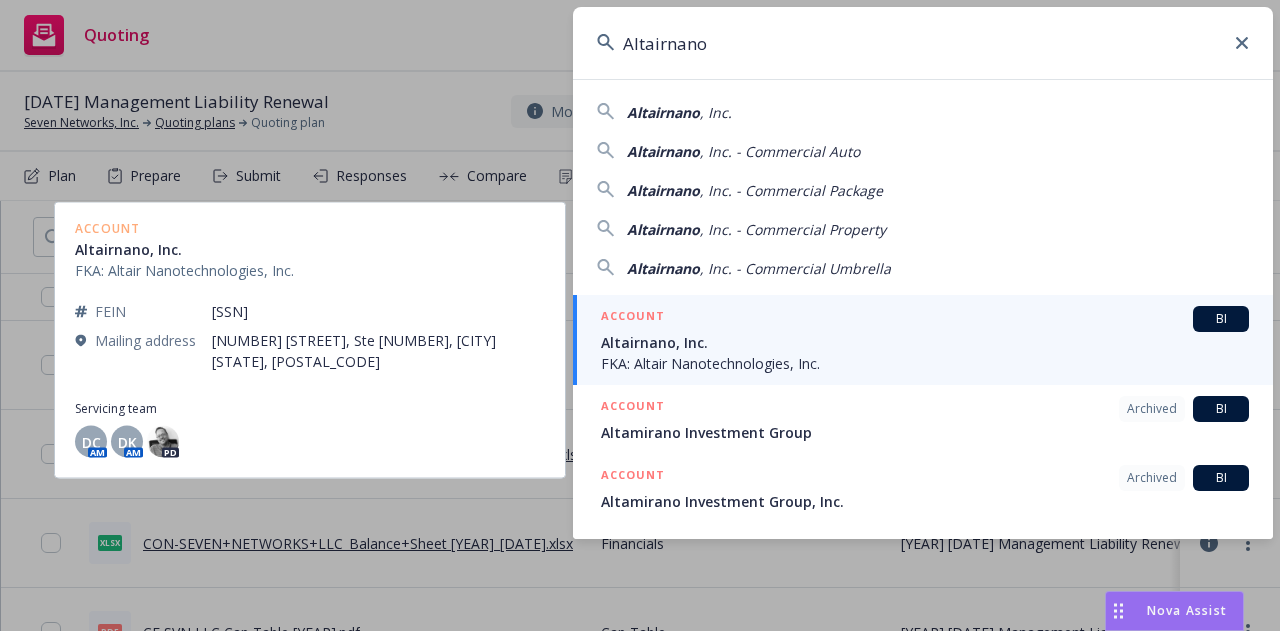 type on "Altairnano" 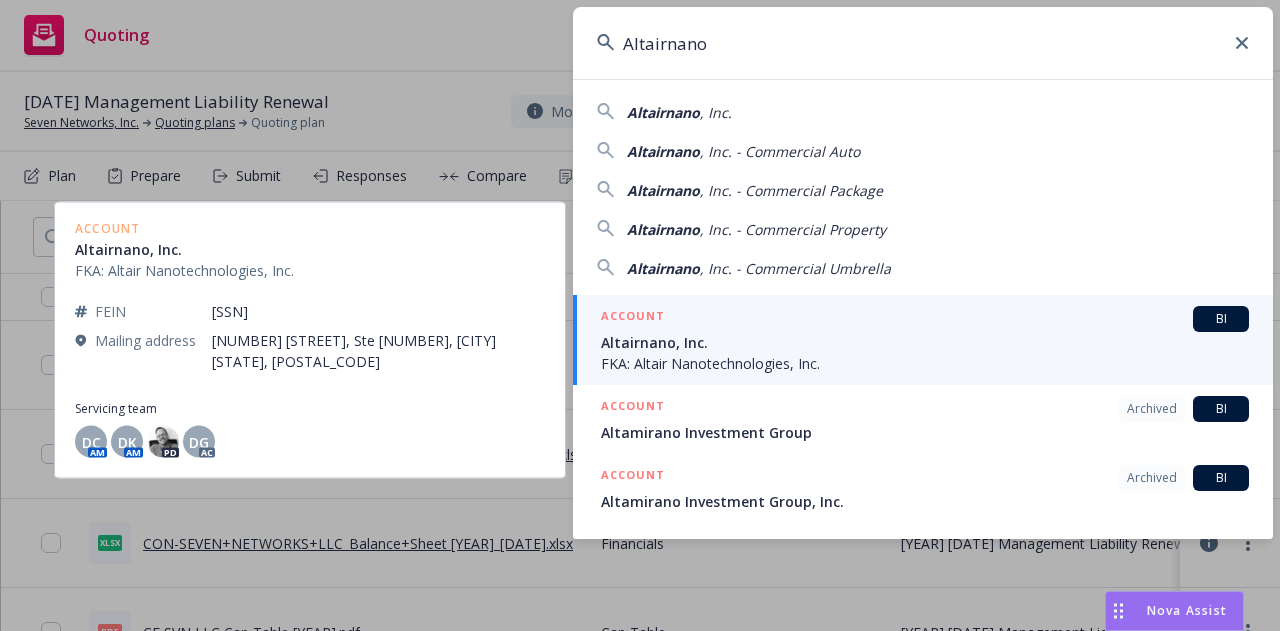 click on "ACCOUNT BI" at bounding box center (925, 319) 